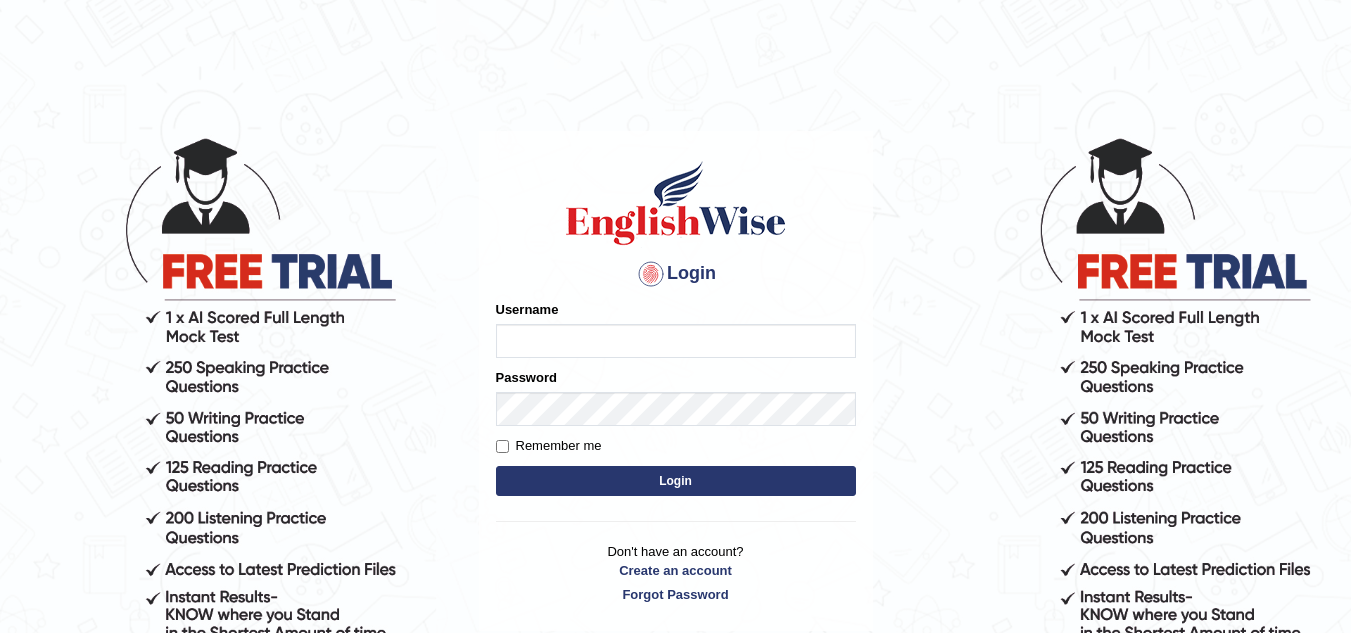 scroll, scrollTop: 0, scrollLeft: 0, axis: both 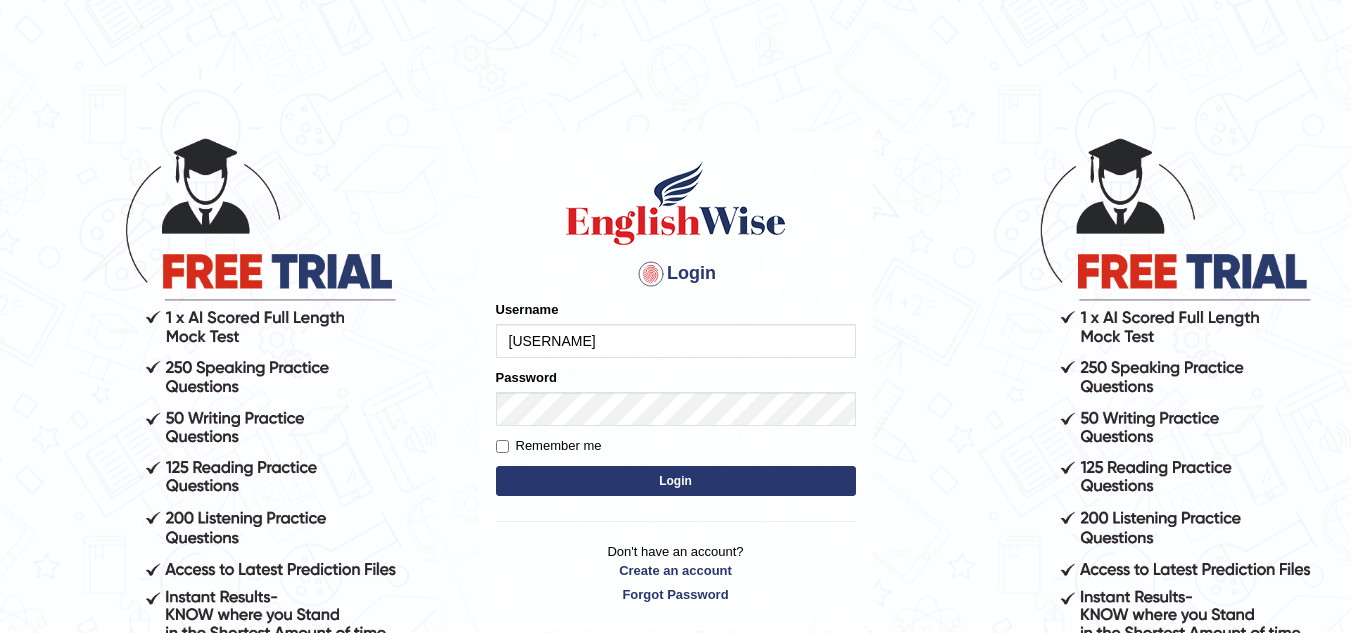 click on "Login" at bounding box center [676, 481] 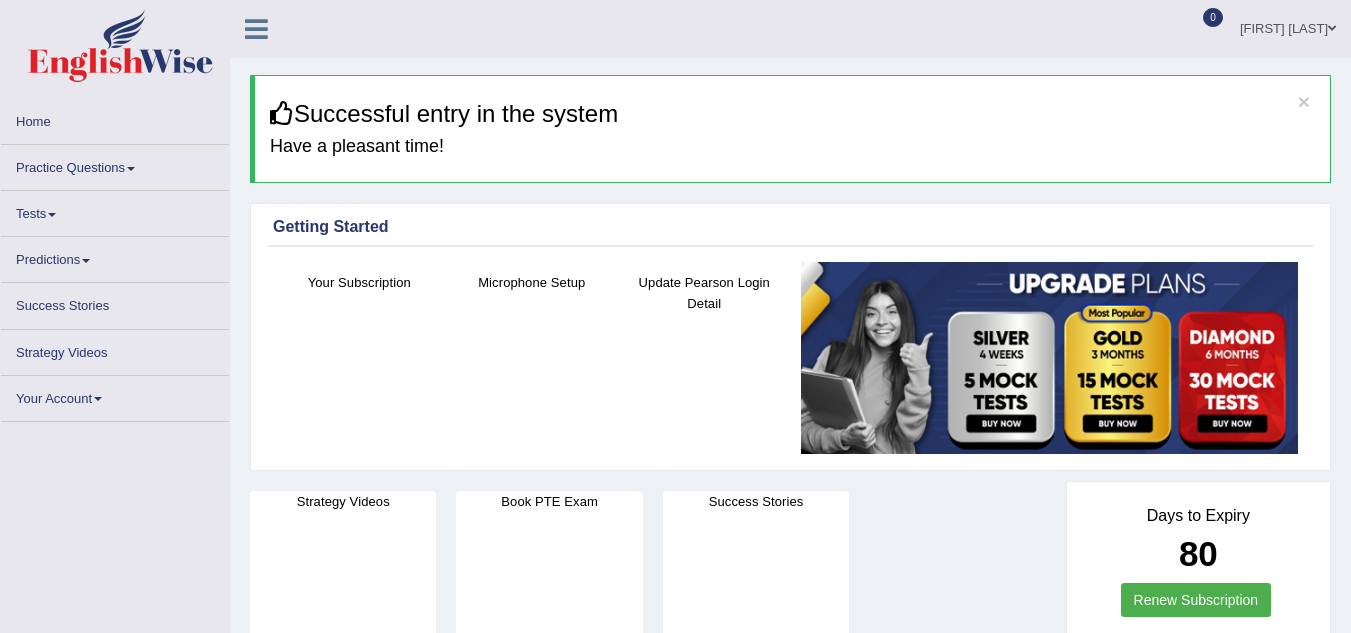 scroll, scrollTop: 0, scrollLeft: 0, axis: both 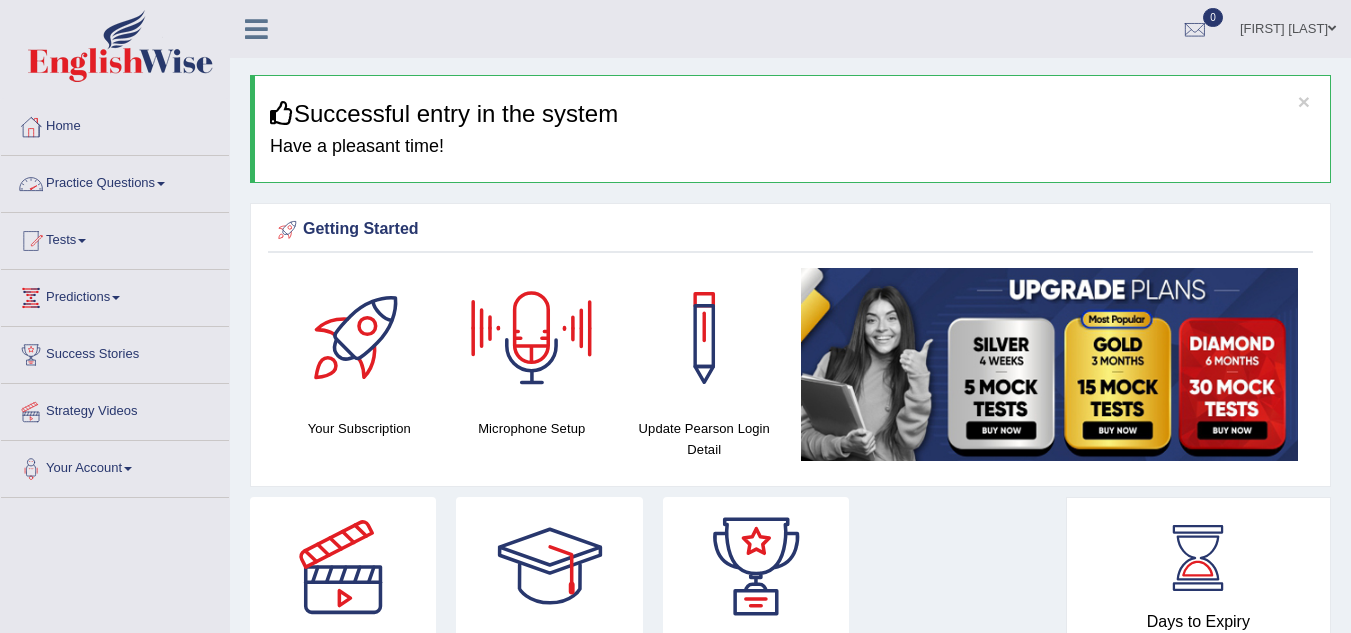 click on "Practice Questions" at bounding box center (115, 181) 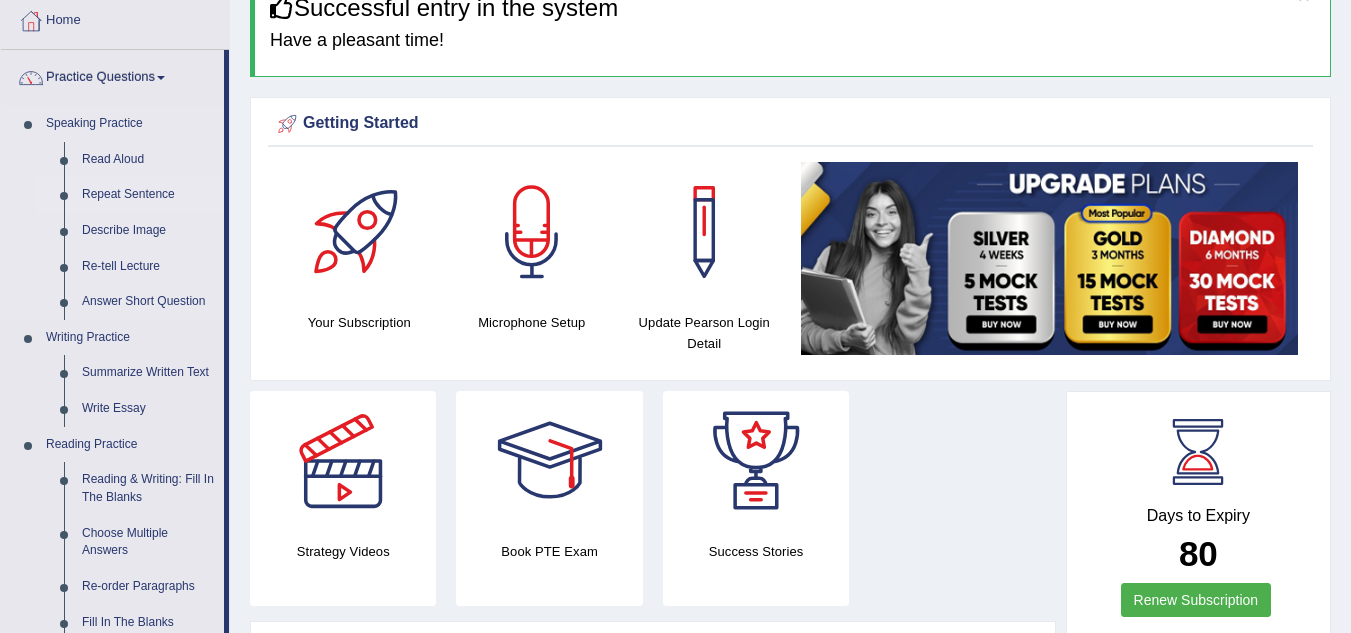 scroll, scrollTop: 108, scrollLeft: 0, axis: vertical 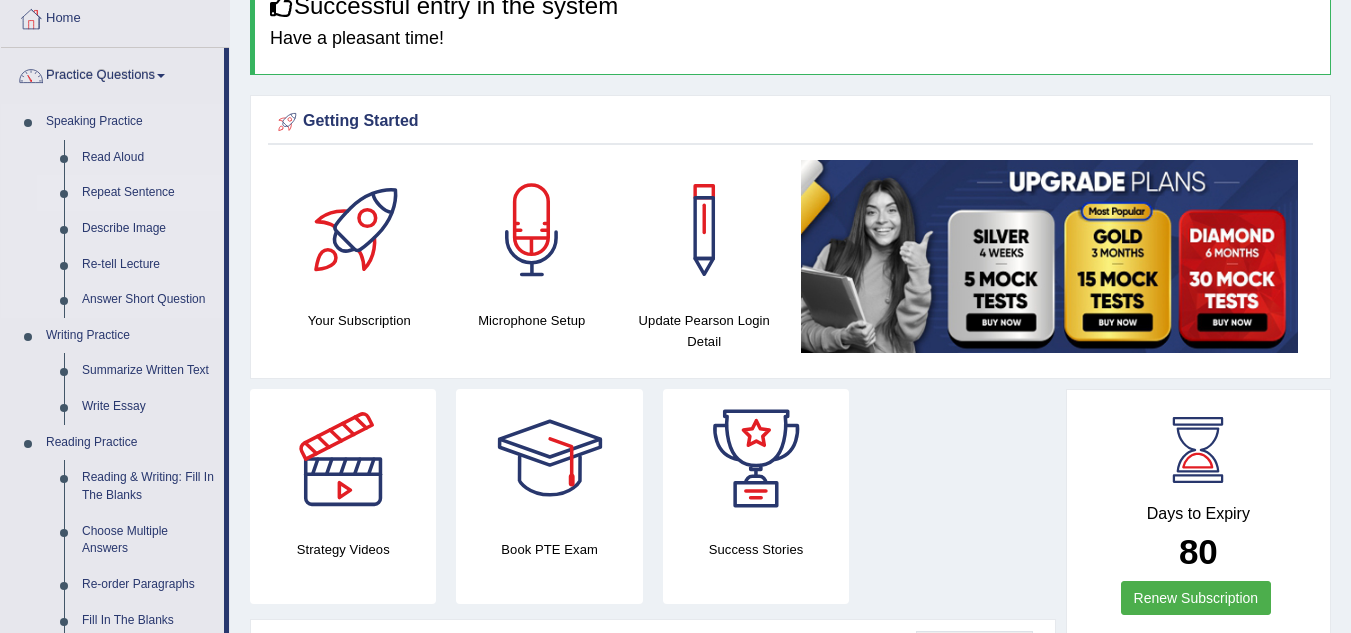 click on "Answer Short Question" at bounding box center (148, 300) 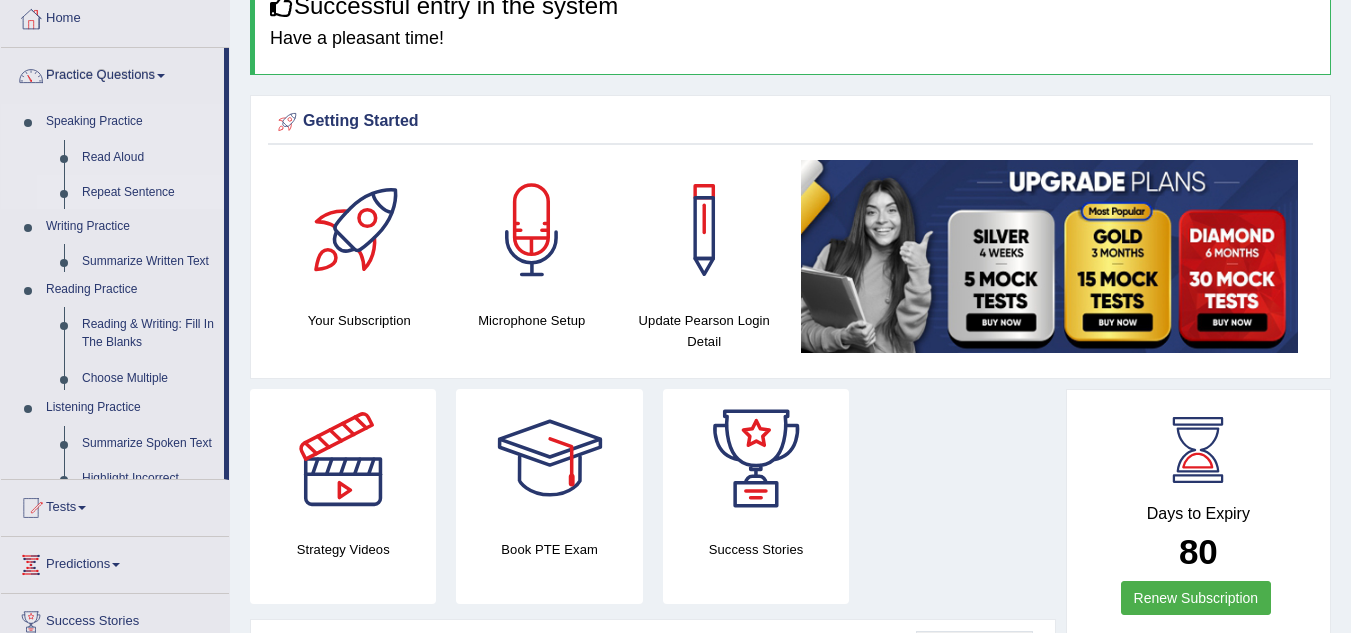 scroll, scrollTop: 170, scrollLeft: 0, axis: vertical 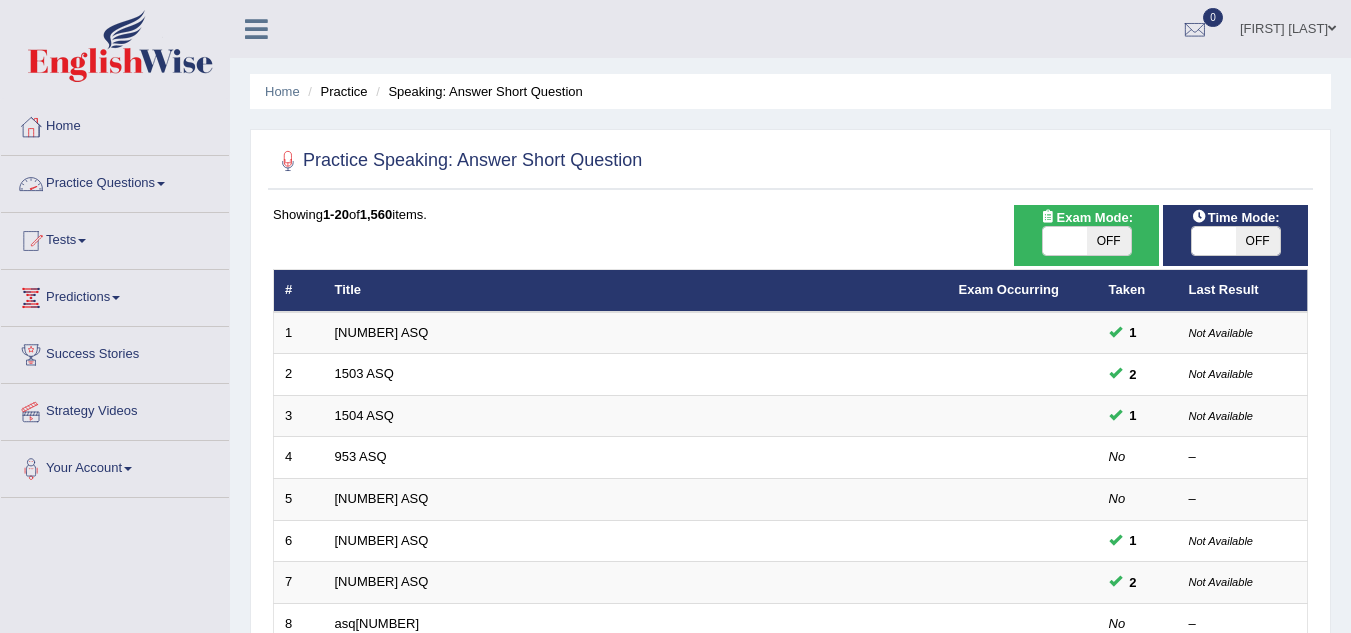 click on "Practice Questions" at bounding box center (115, 181) 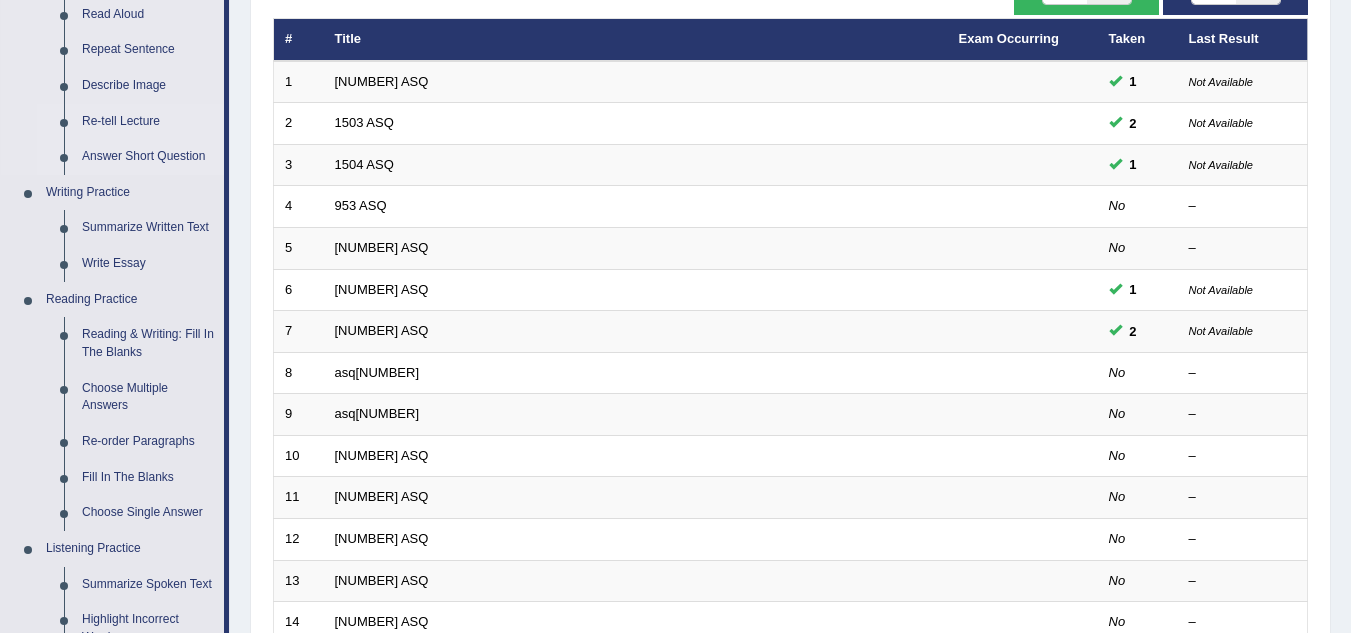 scroll, scrollTop: 330, scrollLeft: 0, axis: vertical 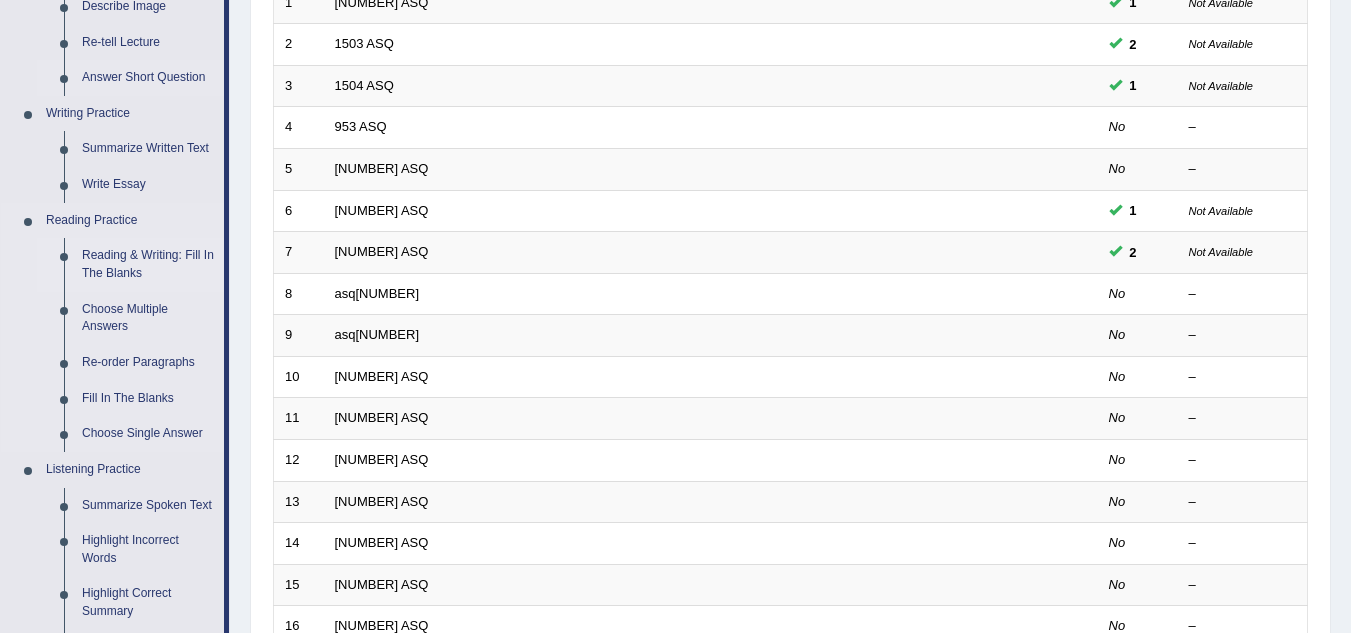 click on "Reading & Writing: Fill In The Blanks" at bounding box center [148, 264] 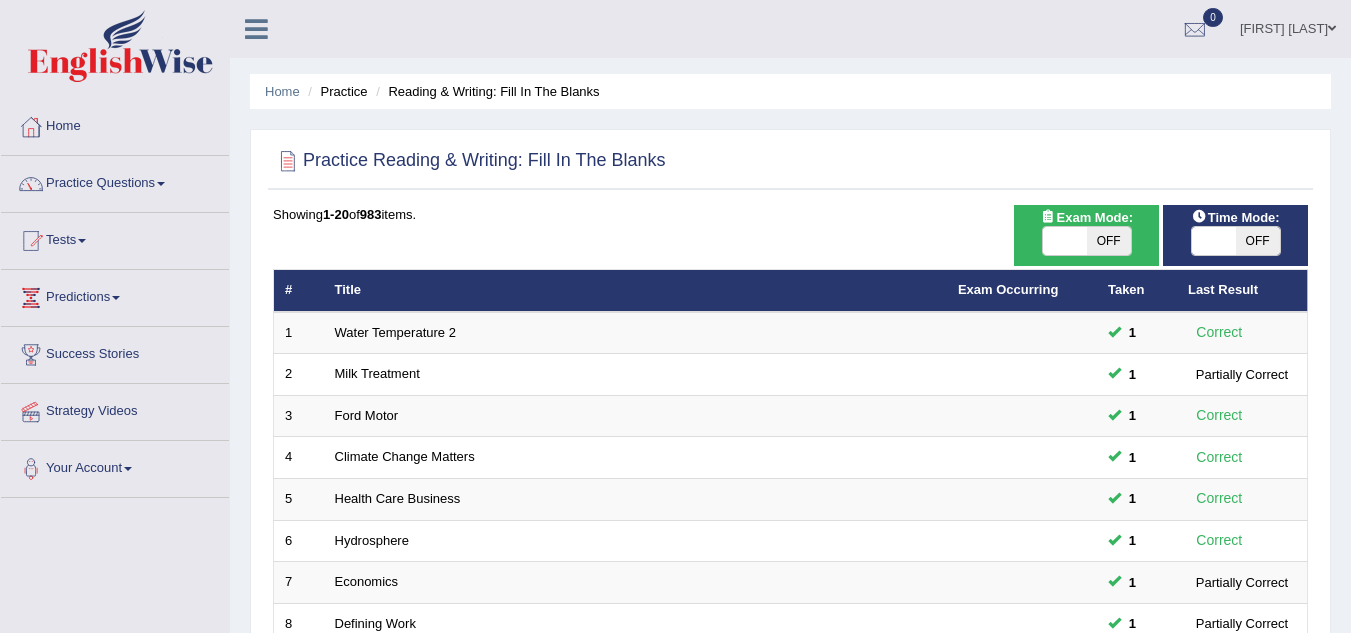 scroll, scrollTop: 0, scrollLeft: 0, axis: both 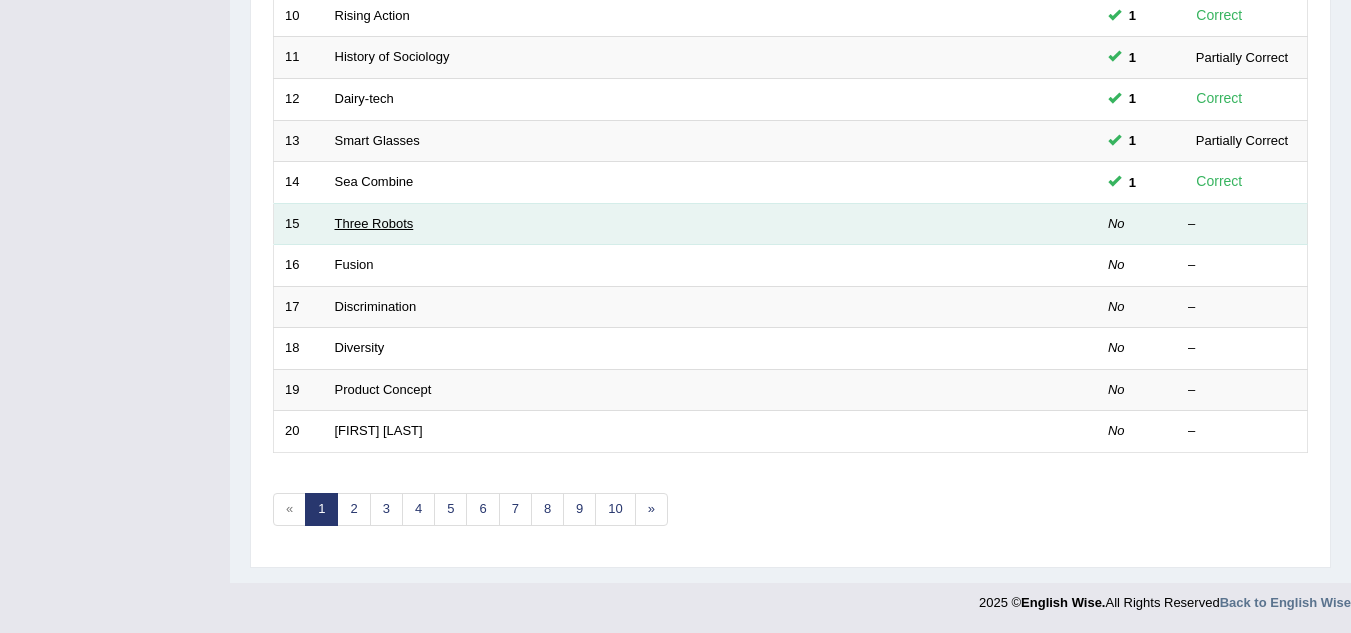 click on "Three Robots" at bounding box center [374, 223] 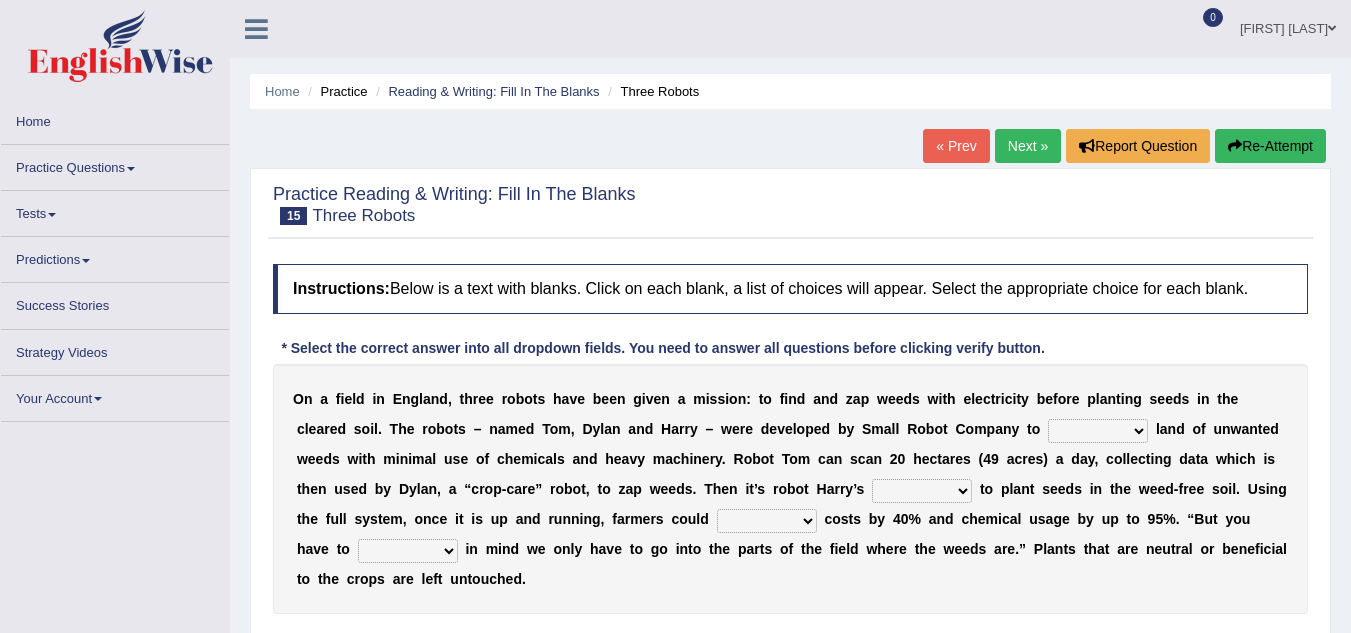 scroll, scrollTop: 0, scrollLeft: 0, axis: both 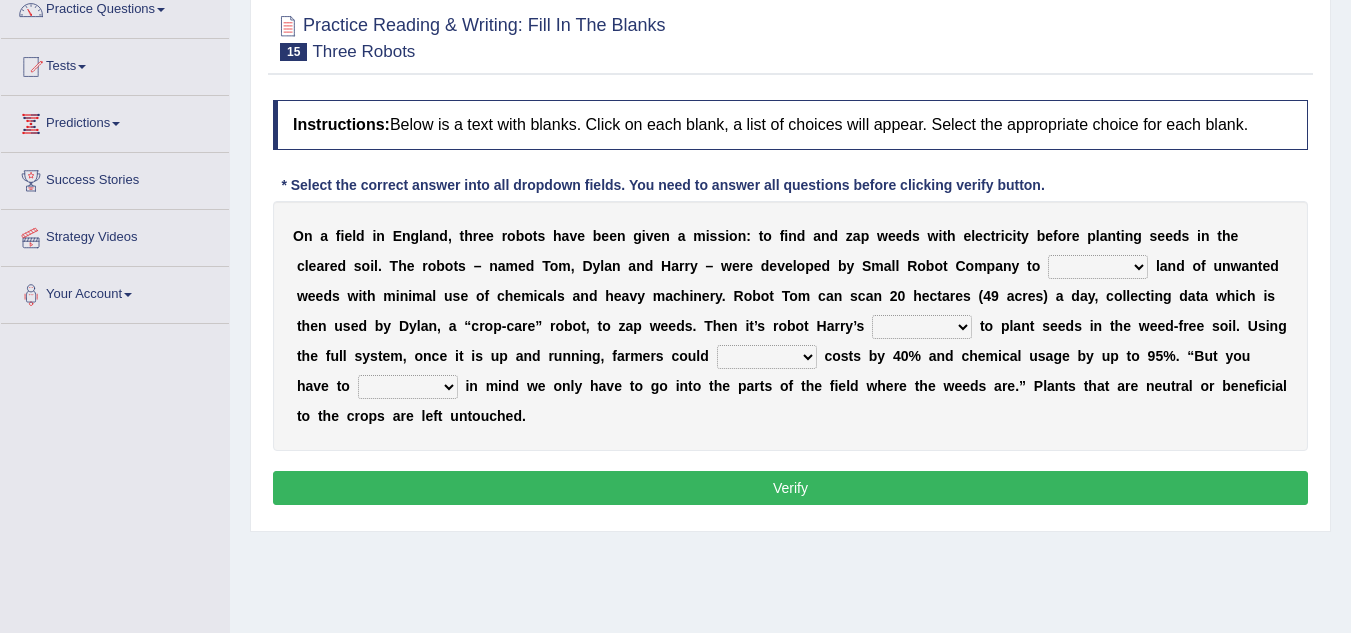click on "rid rip rig cultivate" at bounding box center (1098, 267) 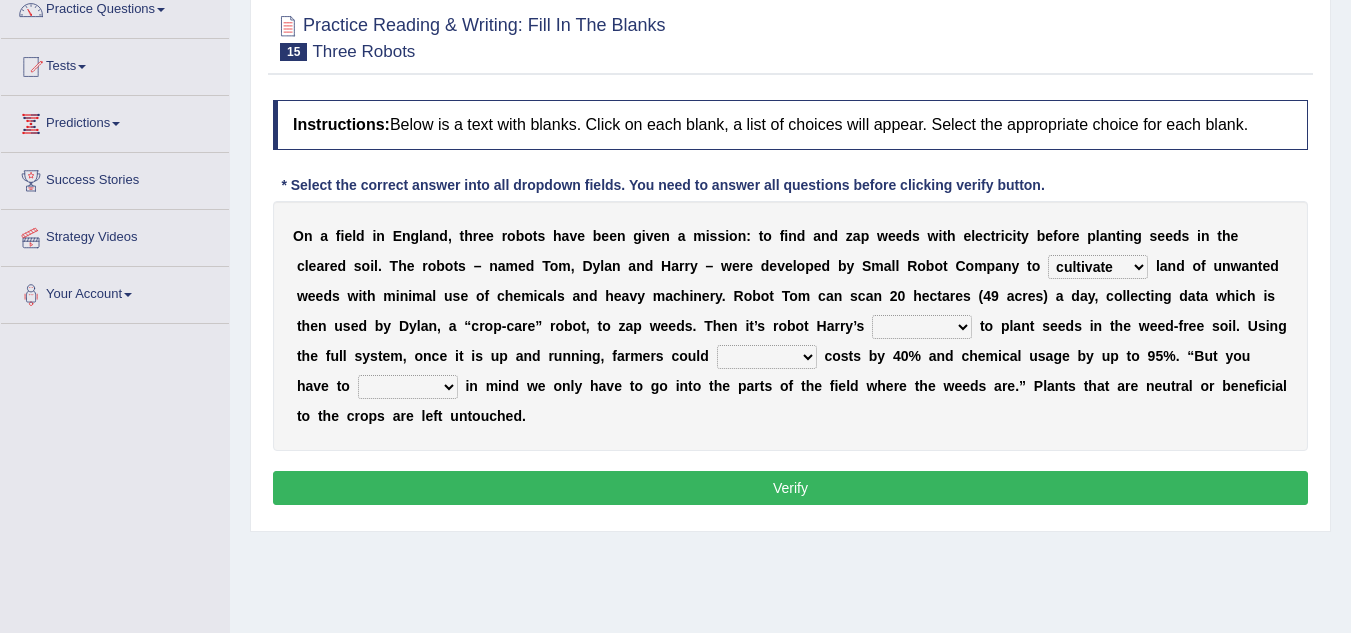 click on "rid rip rig cultivate" at bounding box center (1098, 267) 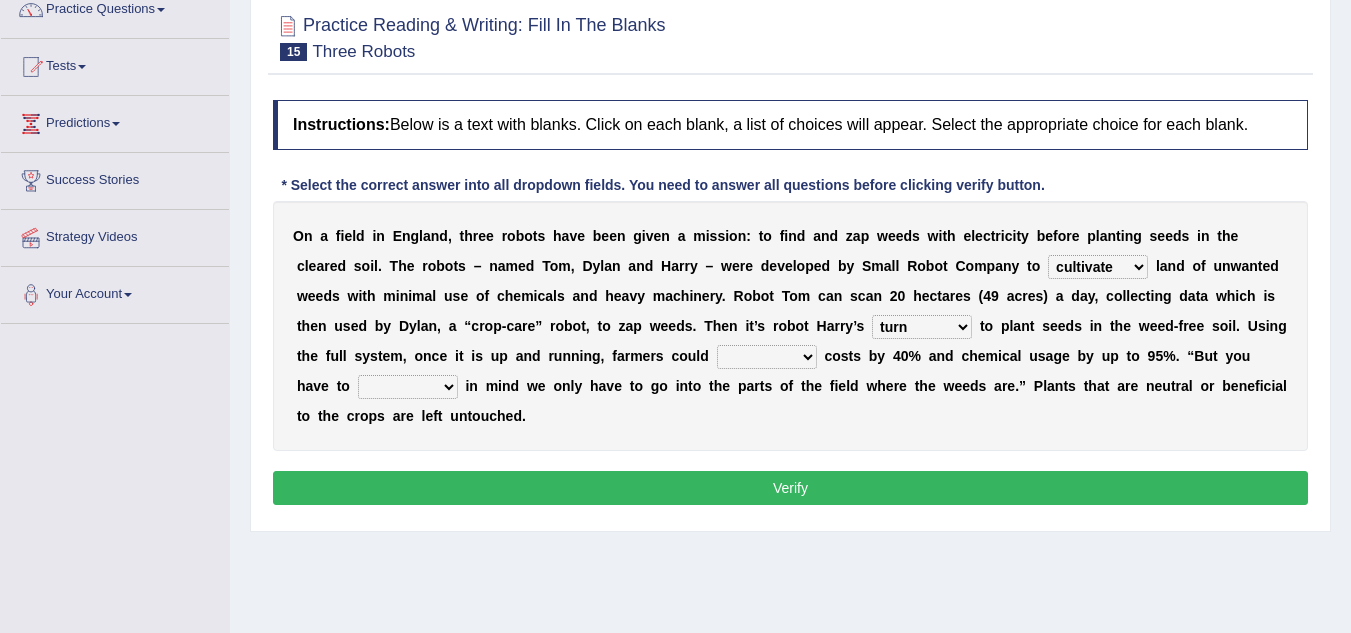 click on "reduce deduce distribute Increase" at bounding box center (767, 357) 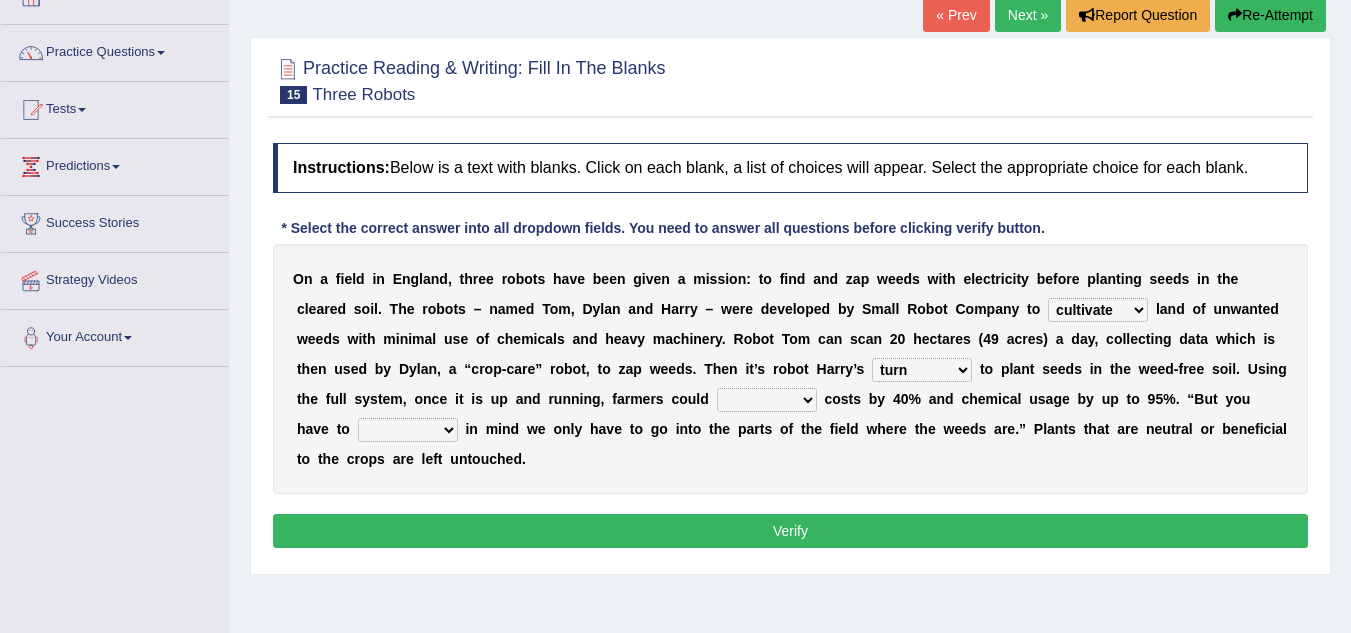 scroll, scrollTop: 140, scrollLeft: 0, axis: vertical 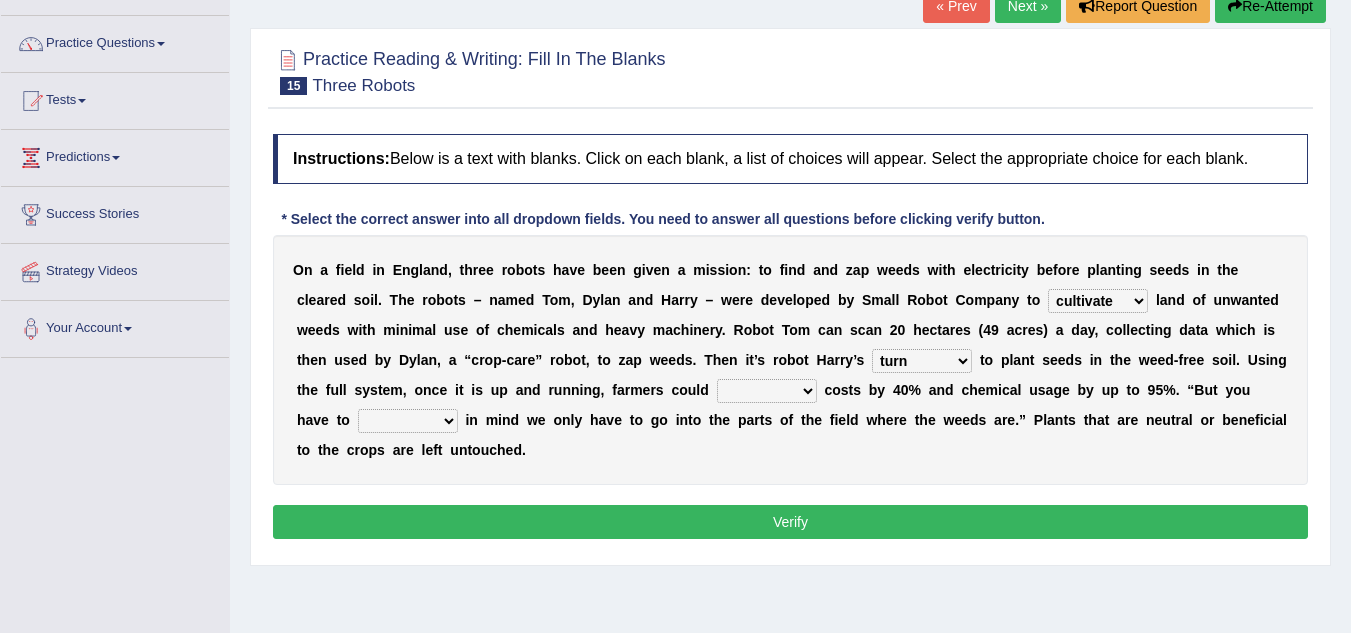 click on "reduce deduce distribute Increase" at bounding box center (767, 391) 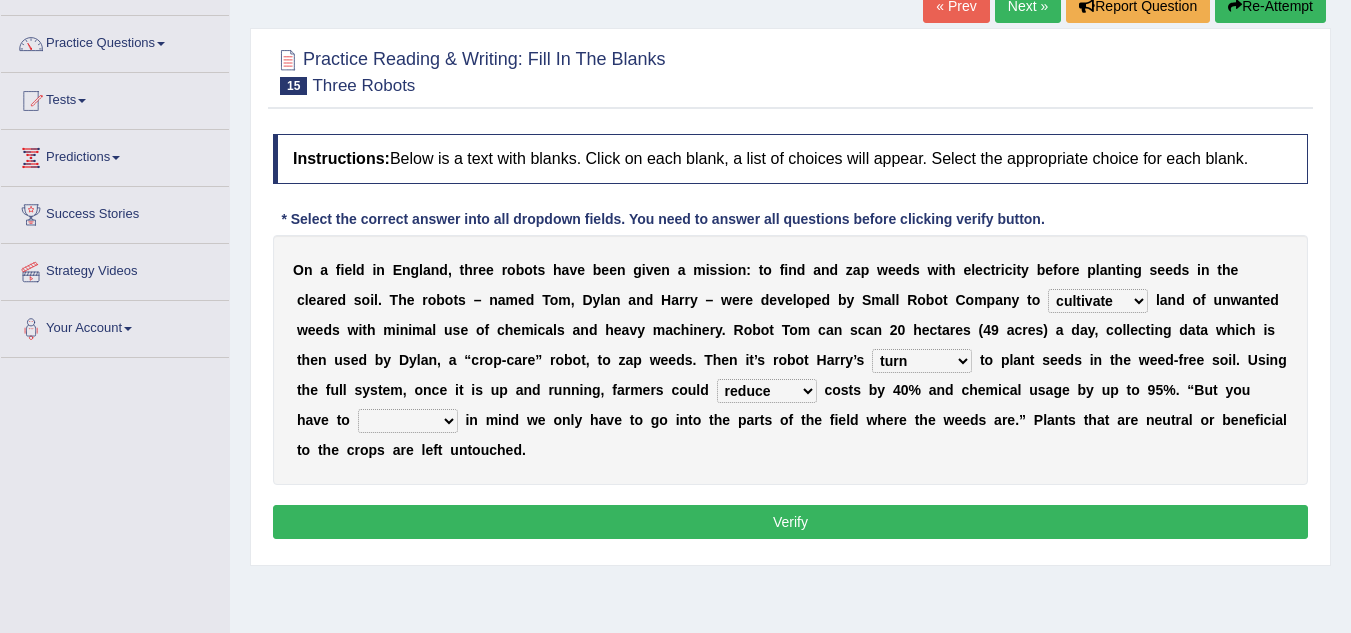 click on "reduce deduce distribute Increase" at bounding box center [767, 391] 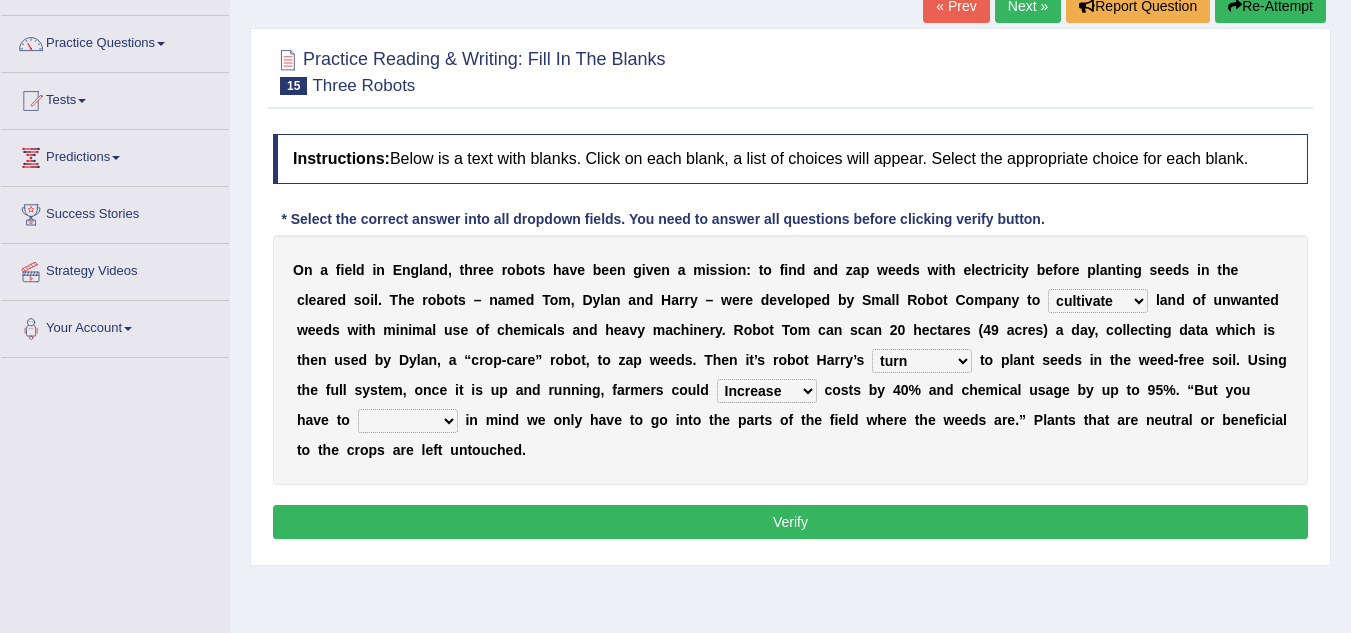click on "bear catch flee bend" at bounding box center [408, 421] 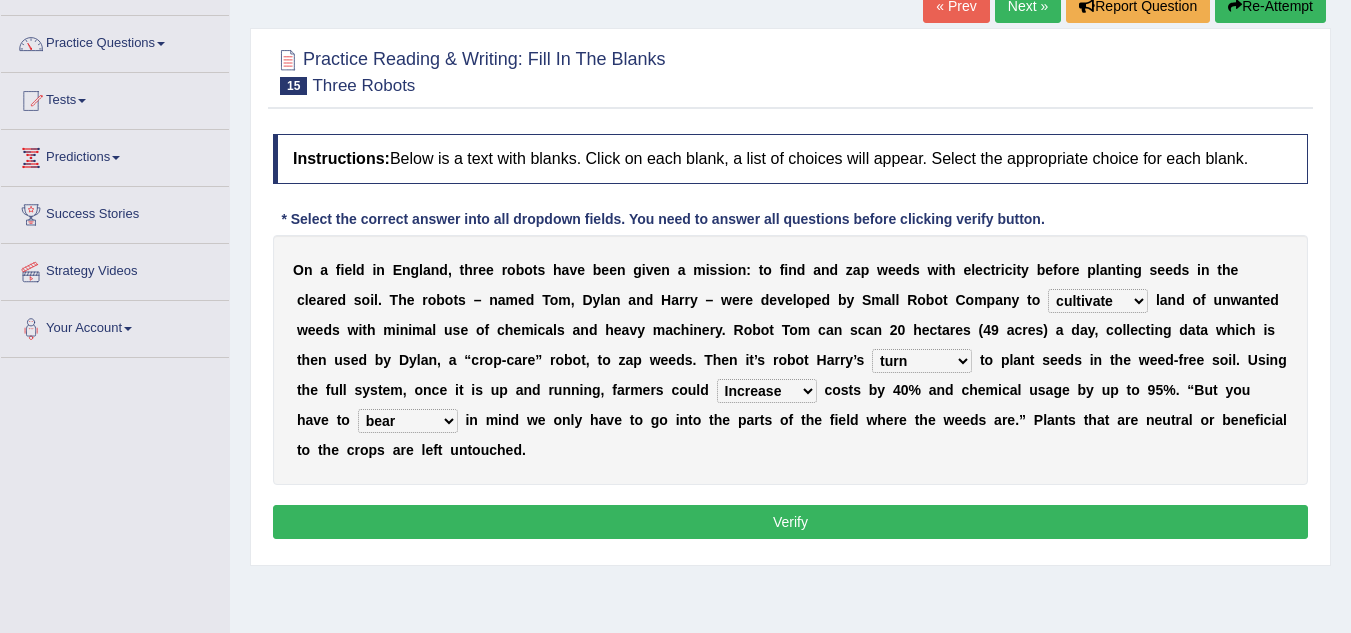 click on "Verify" at bounding box center [790, 522] 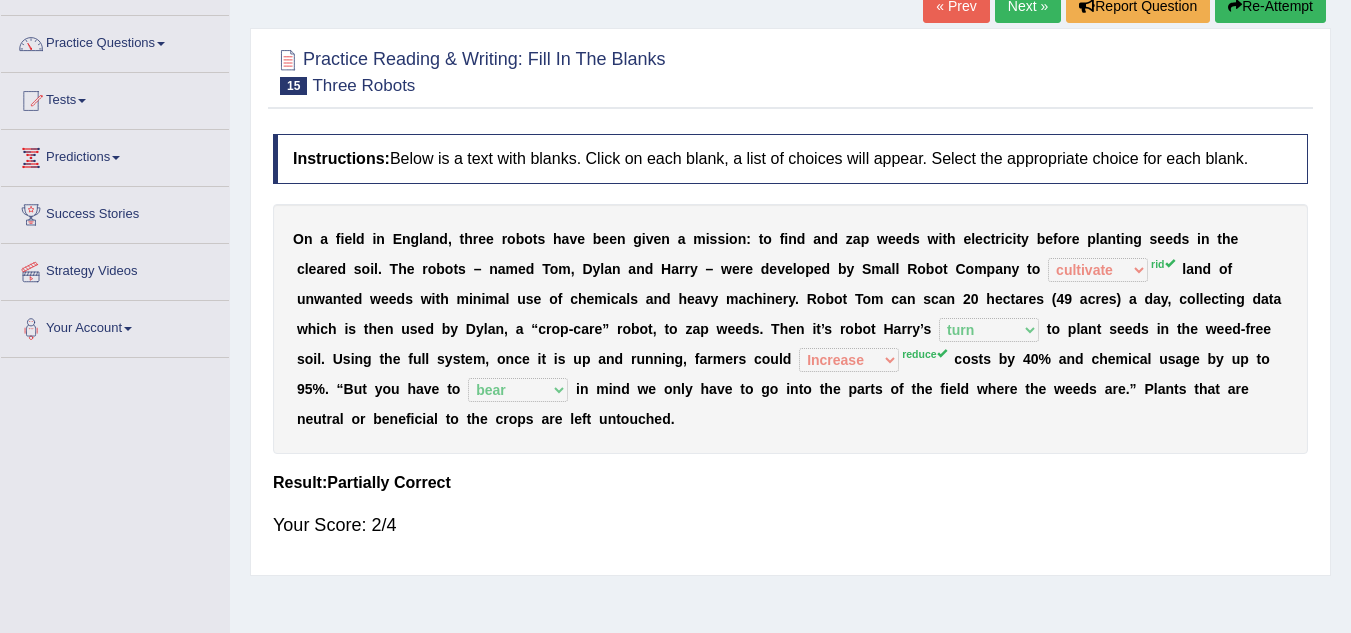 scroll, scrollTop: 0, scrollLeft: 0, axis: both 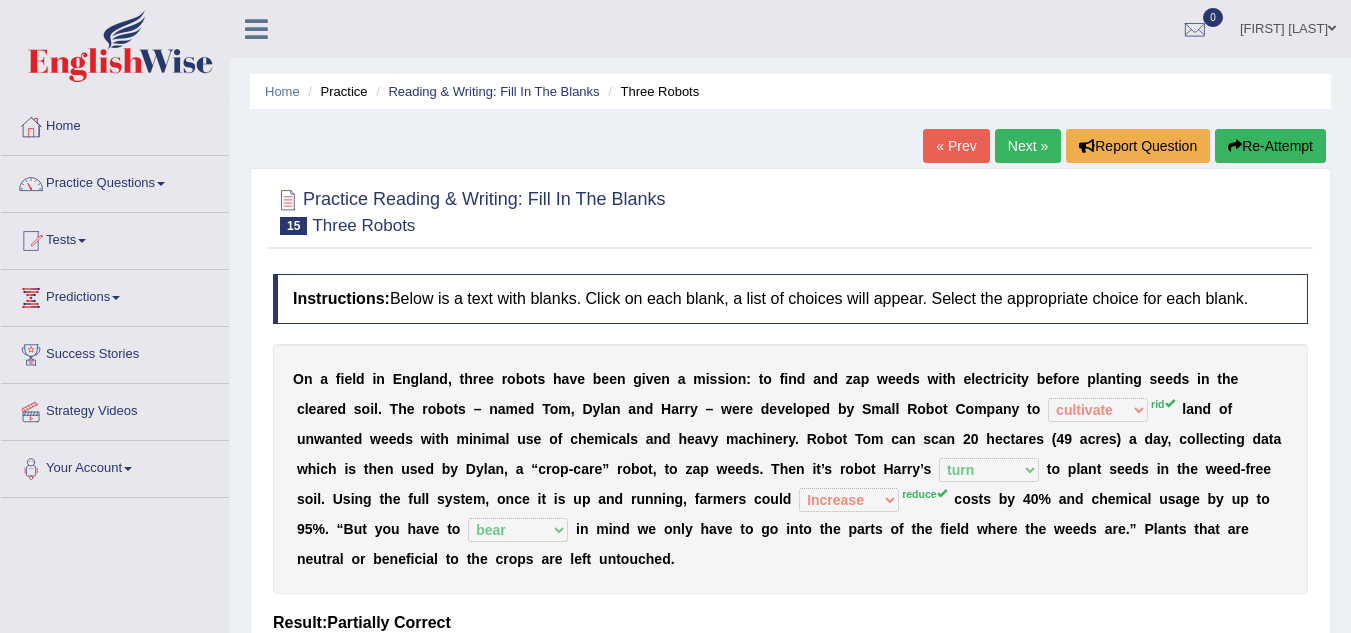 click on "Next »" at bounding box center [1028, 146] 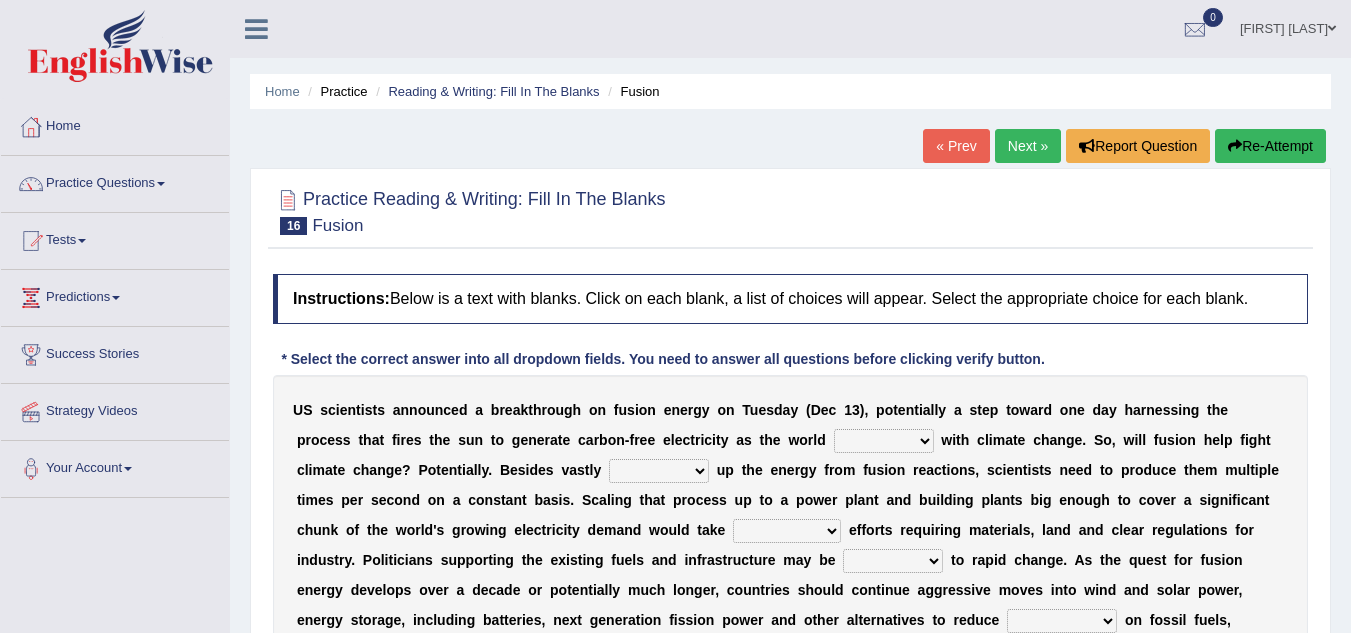 scroll, scrollTop: 0, scrollLeft: 0, axis: both 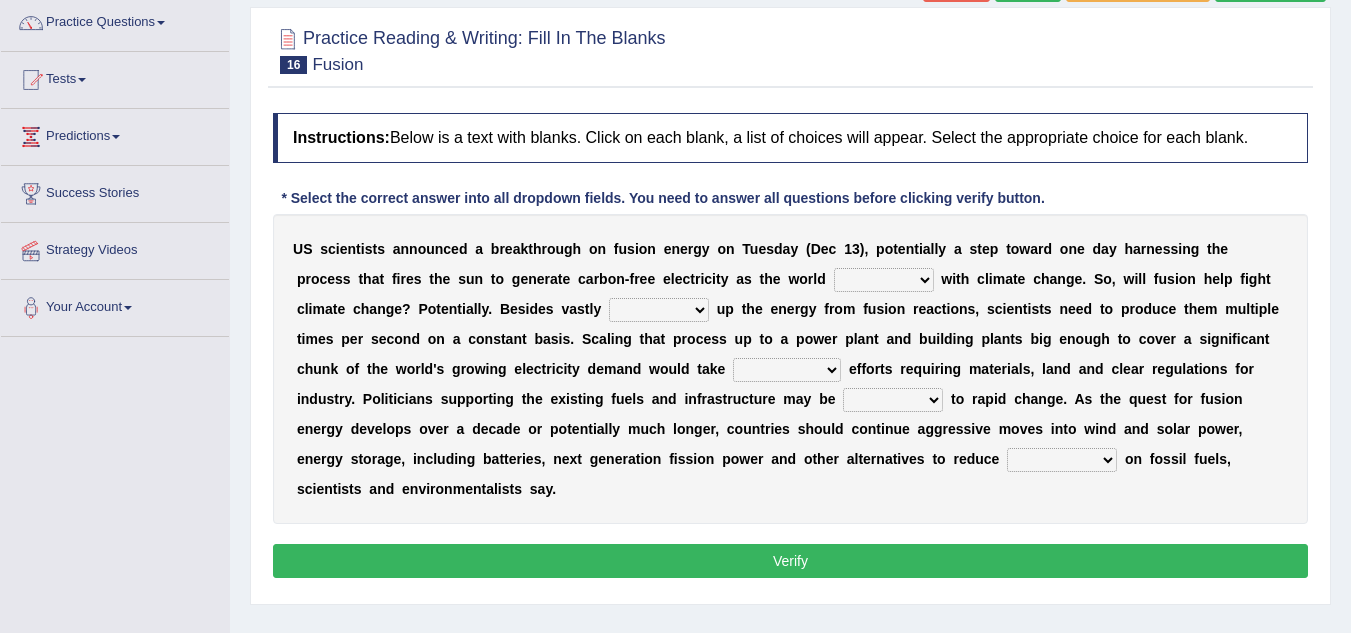 click on "disagrees struggles combines compares" at bounding box center [884, 280] 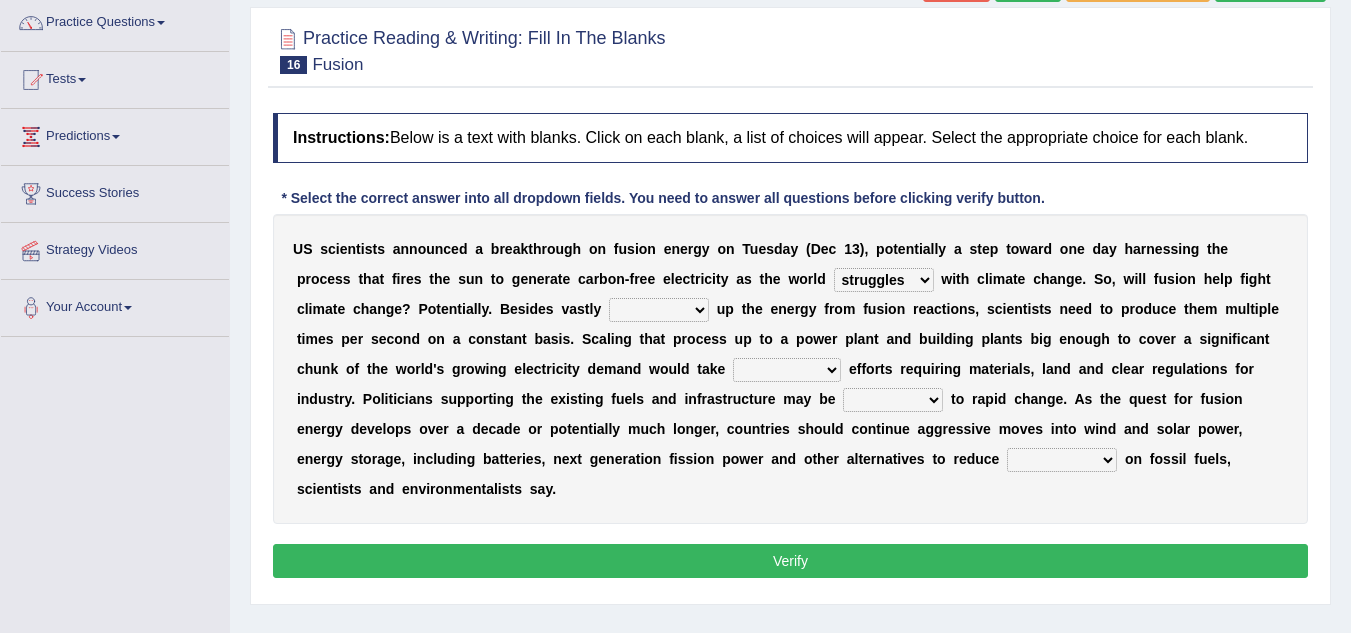 click on "declining receding retaining ramping" at bounding box center [659, 310] 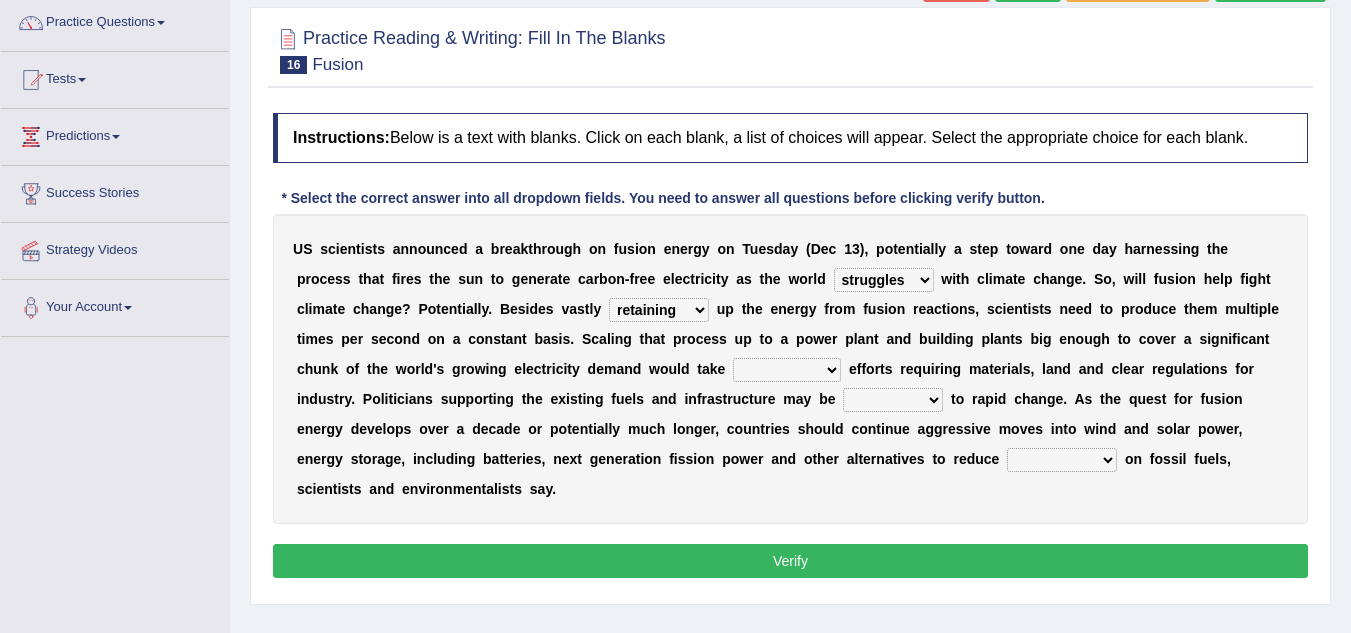 click on "declining receding retaining ramping" at bounding box center (659, 310) 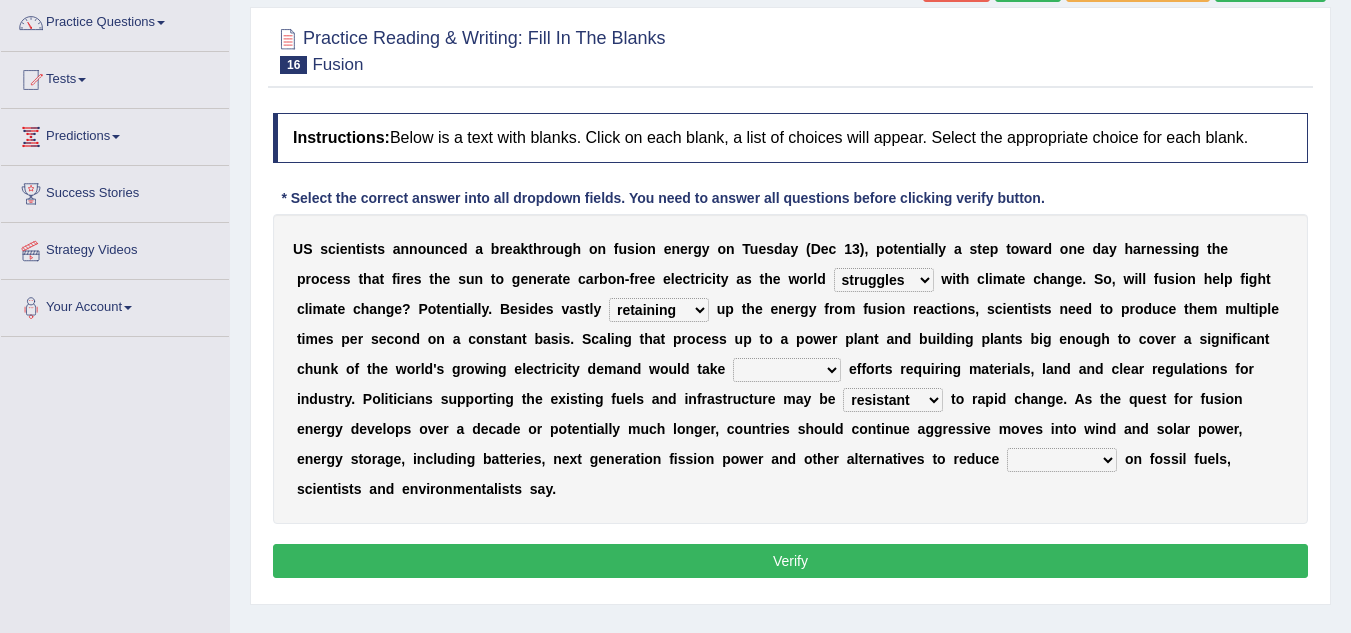 click on "rebellious resistant hospitable receptive" at bounding box center [893, 400] 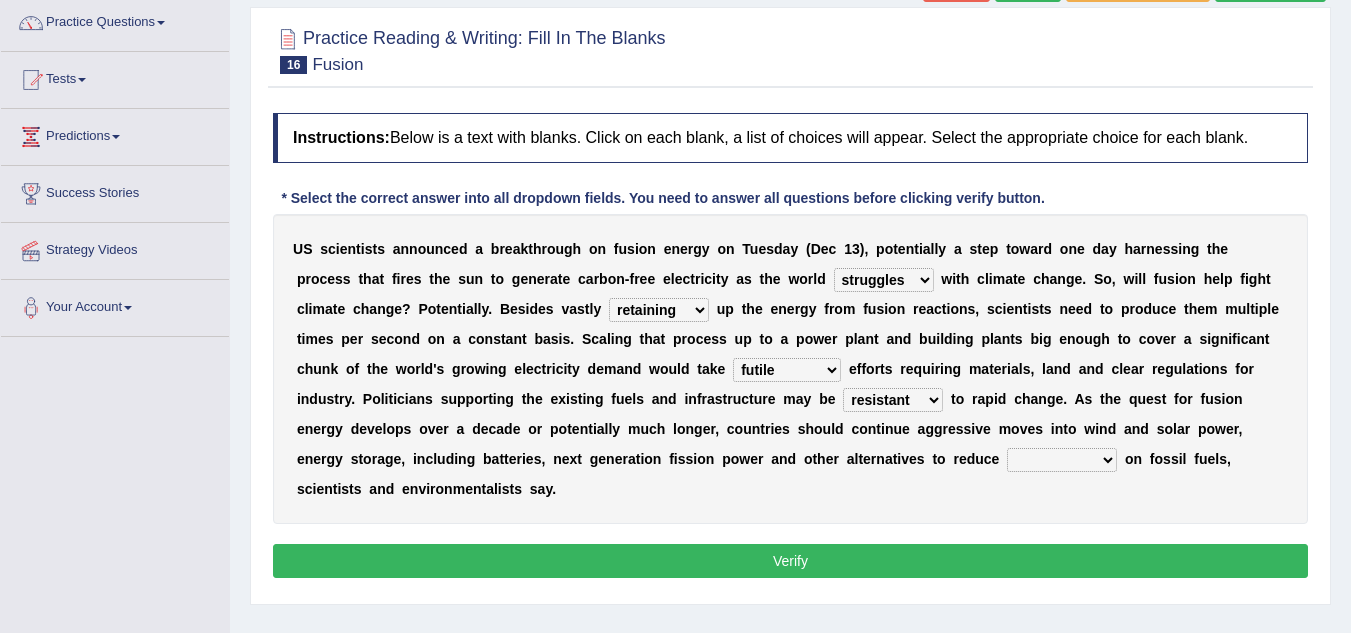 click on "comments research influence dependence" at bounding box center (1062, 460) 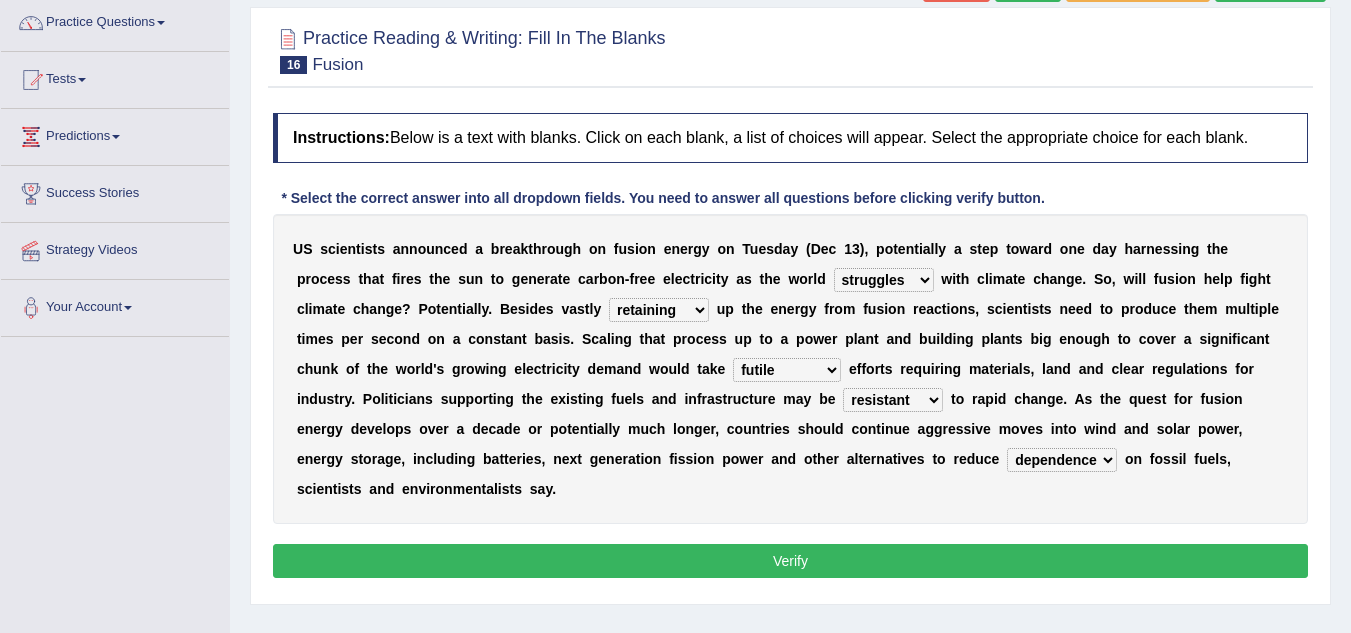 click on "Verify" at bounding box center (790, 561) 